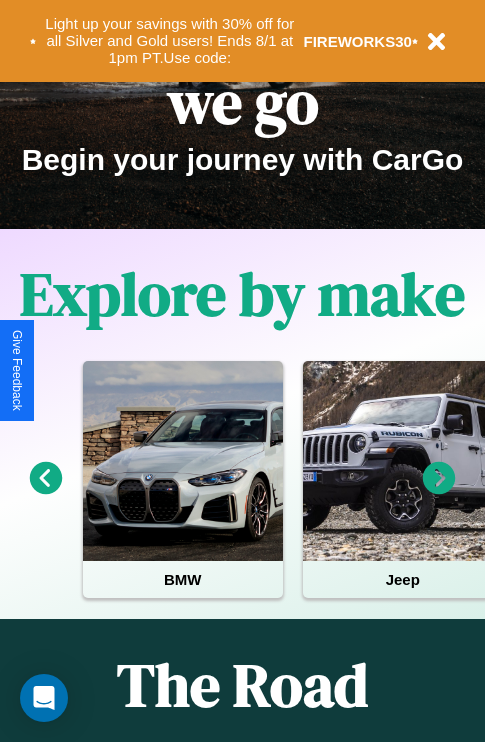 scroll, scrollTop: 308, scrollLeft: 0, axis: vertical 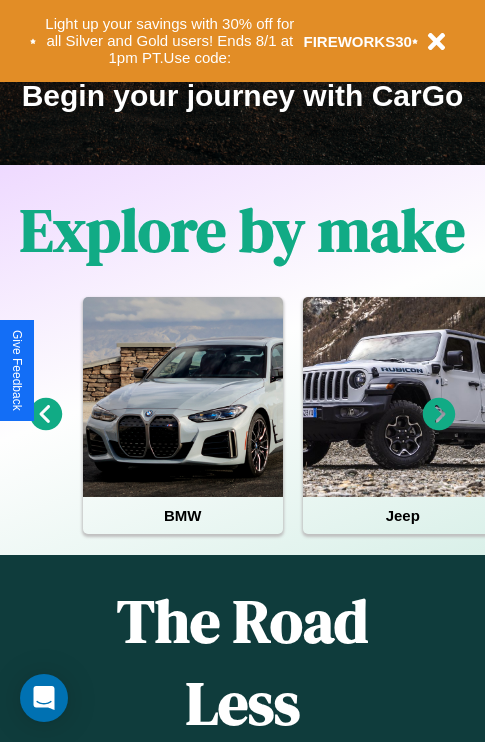 click 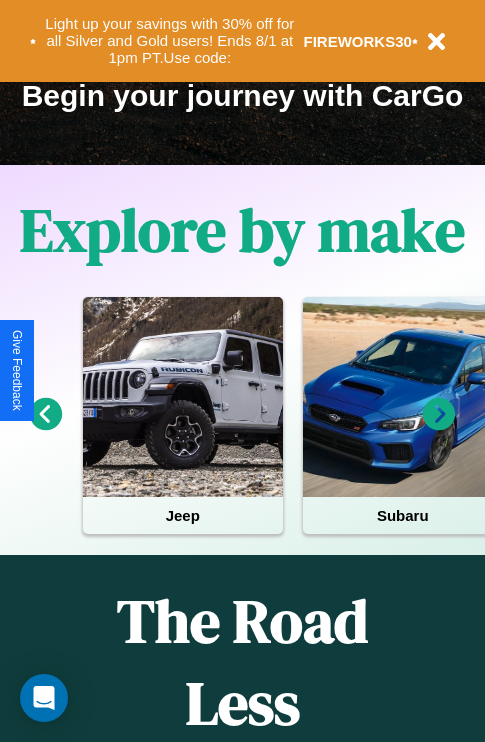 click 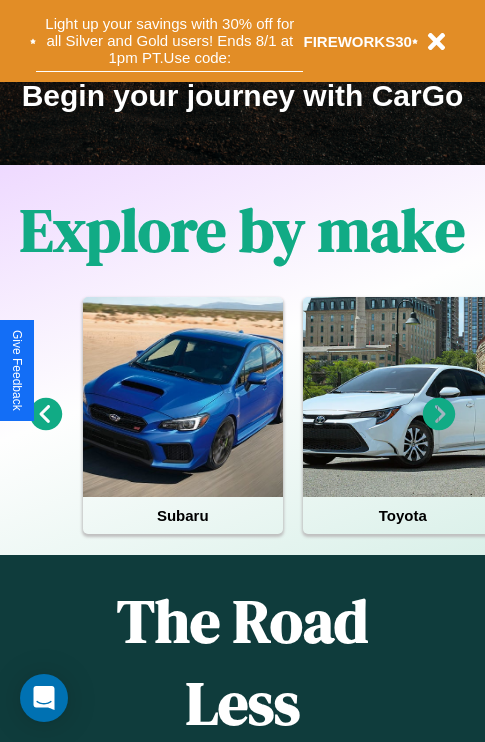 click on "Light up your savings with 30% off for all Silver and Gold users! Ends 8/1 at 1pm PT.  Use code:" at bounding box center (169, 41) 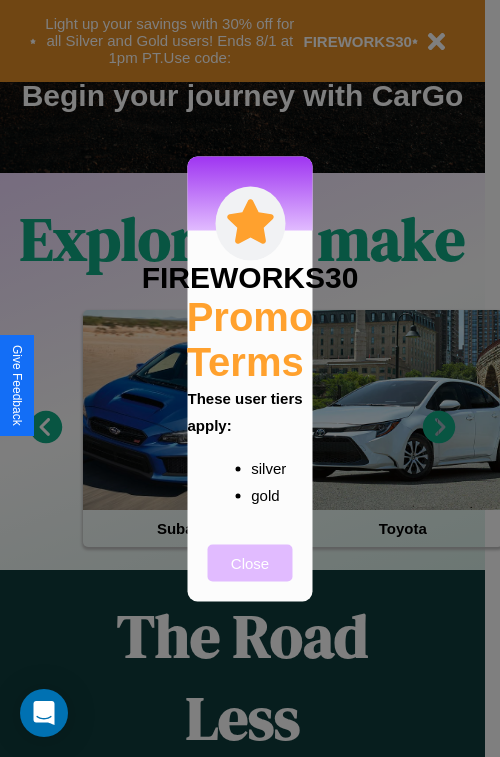 click on "Close" at bounding box center (250, 562) 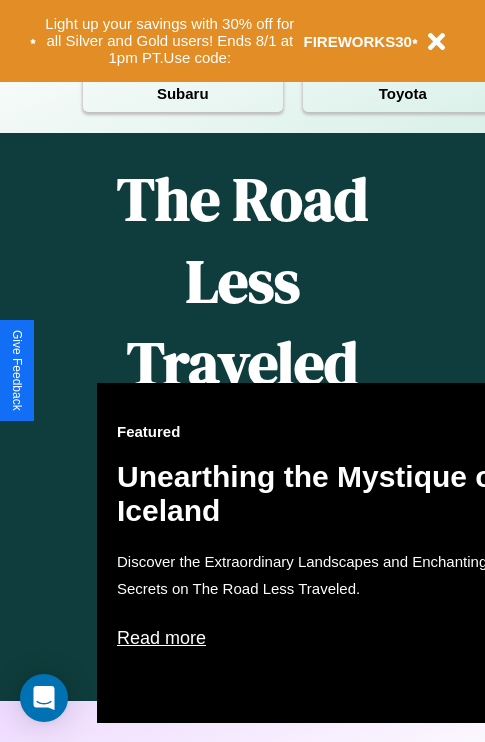 scroll, scrollTop: 2423, scrollLeft: 0, axis: vertical 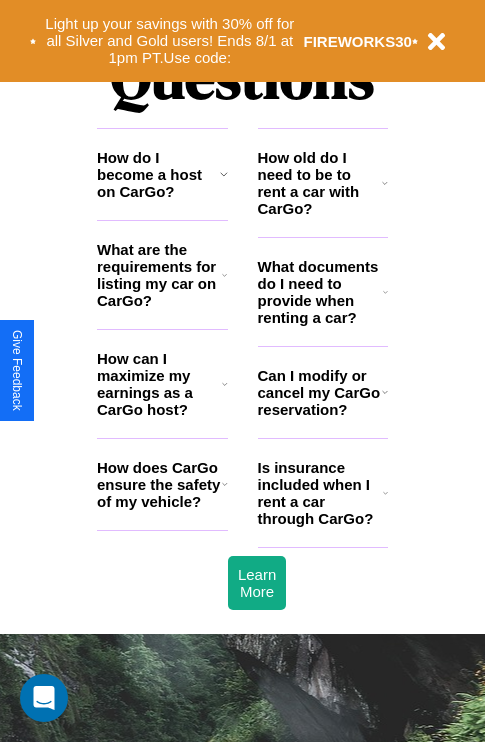 click on "What are the requirements for listing my car on CarGo?" at bounding box center [159, 275] 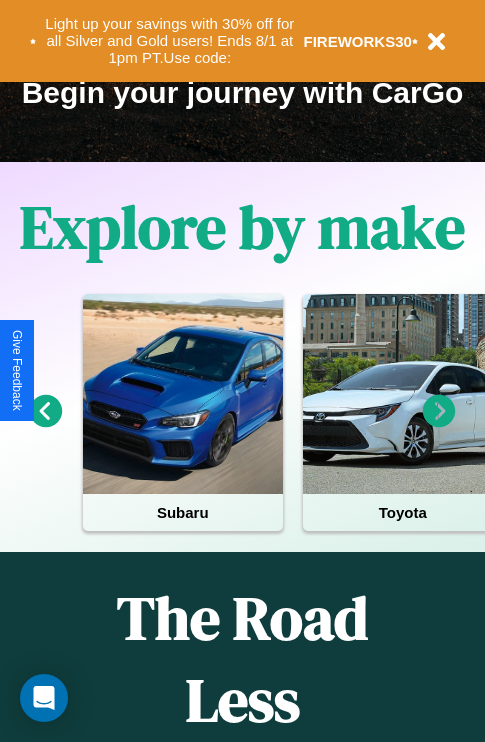 scroll, scrollTop: 308, scrollLeft: 0, axis: vertical 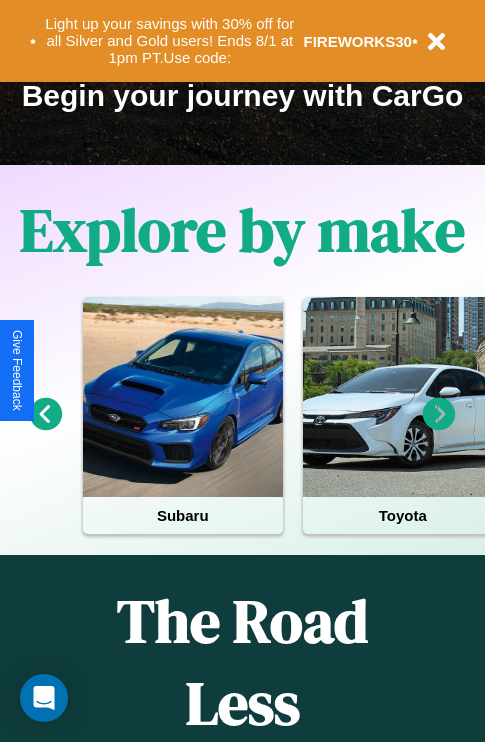 click 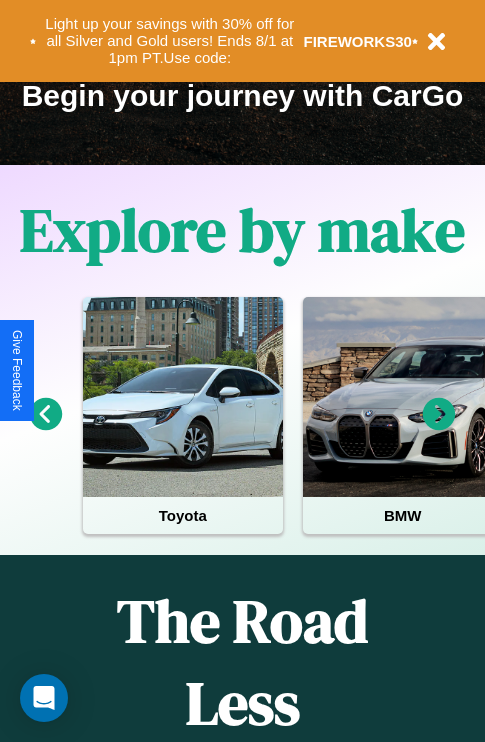 click 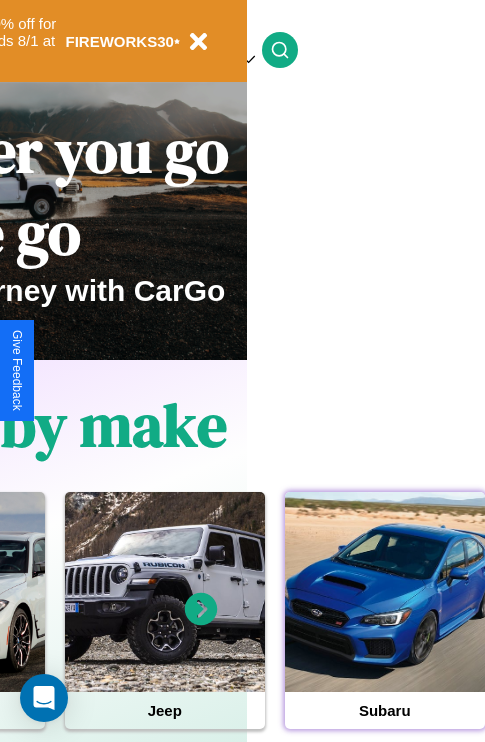 click at bounding box center (385, 592) 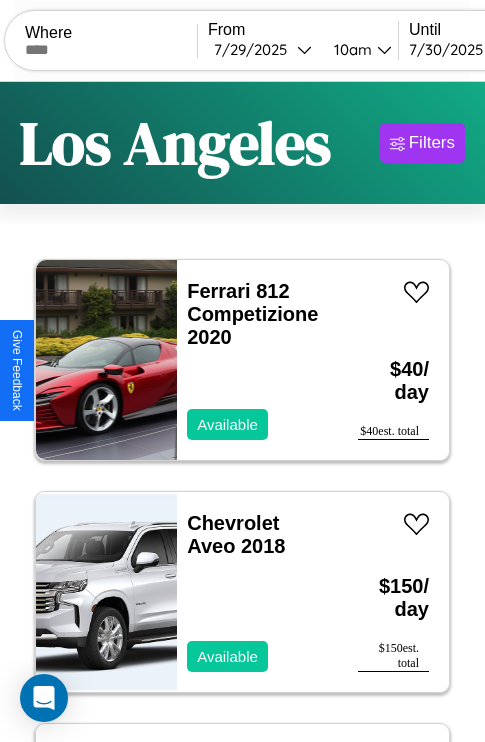 scroll, scrollTop: 95, scrollLeft: 0, axis: vertical 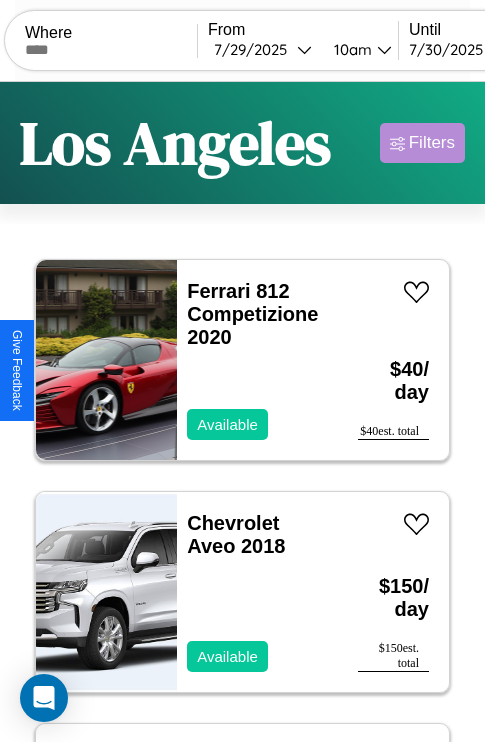click on "Filters" at bounding box center (432, 143) 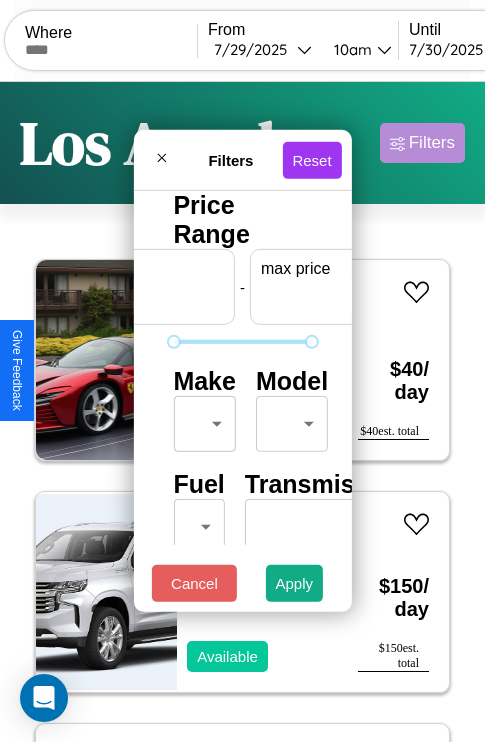 scroll, scrollTop: 0, scrollLeft: 124, axis: horizontal 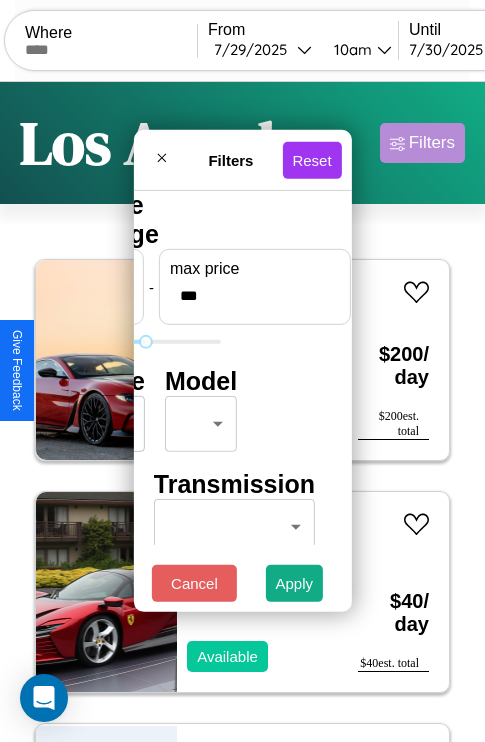 type on "***" 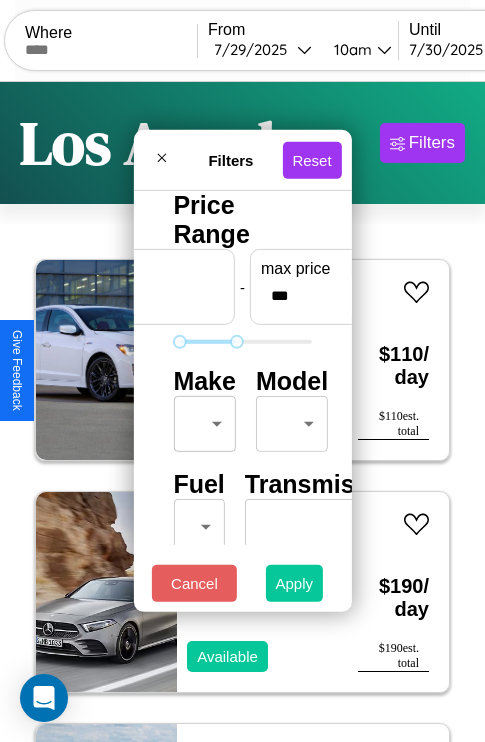 type on "**" 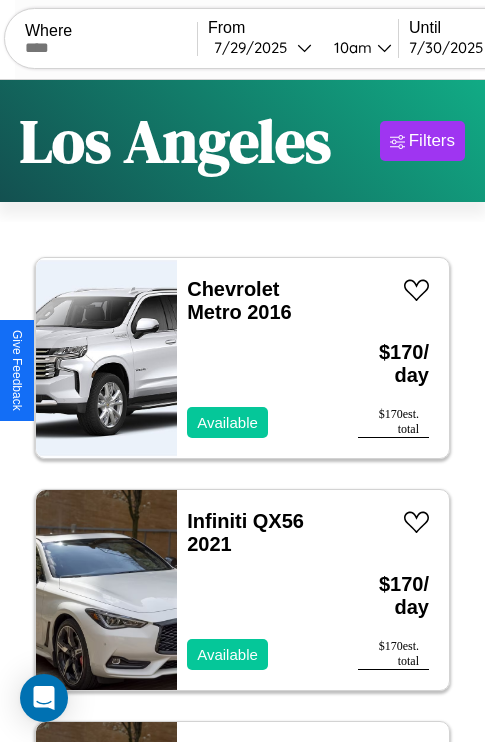scroll, scrollTop: 95, scrollLeft: 0, axis: vertical 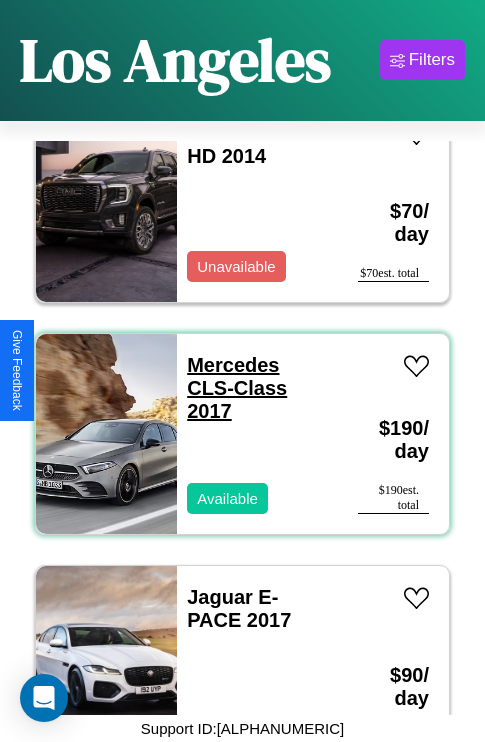 click on "Mercedes   CLS-Class   2017" at bounding box center (237, 388) 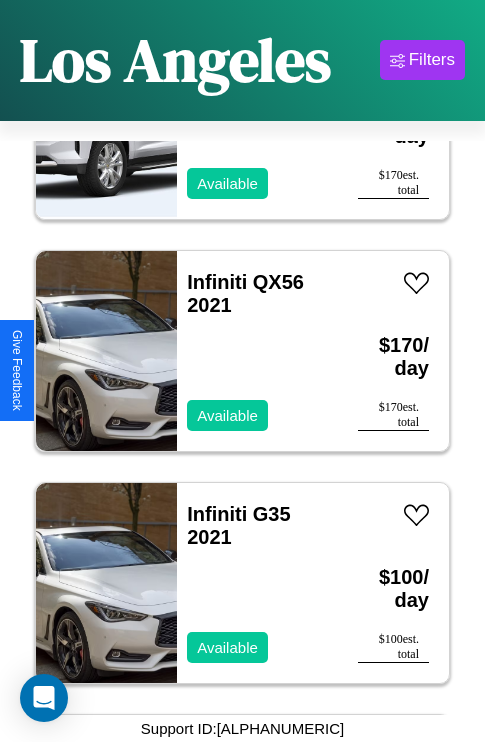 scroll, scrollTop: 75, scrollLeft: 0, axis: vertical 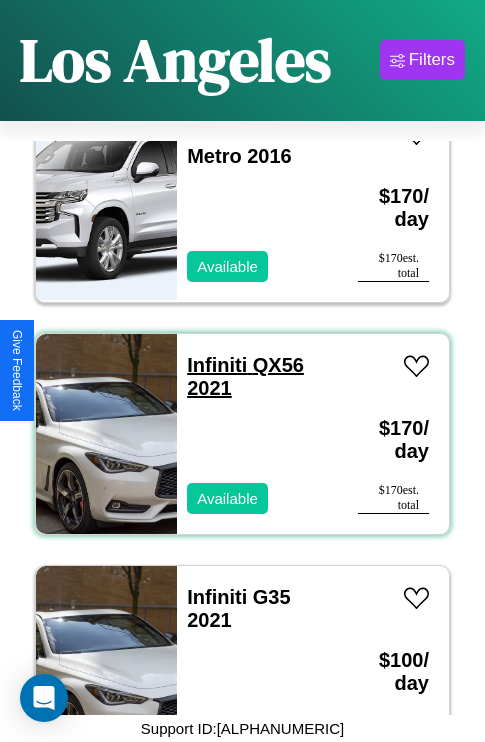 click on "Infiniti   QX56   2021" at bounding box center (245, 376) 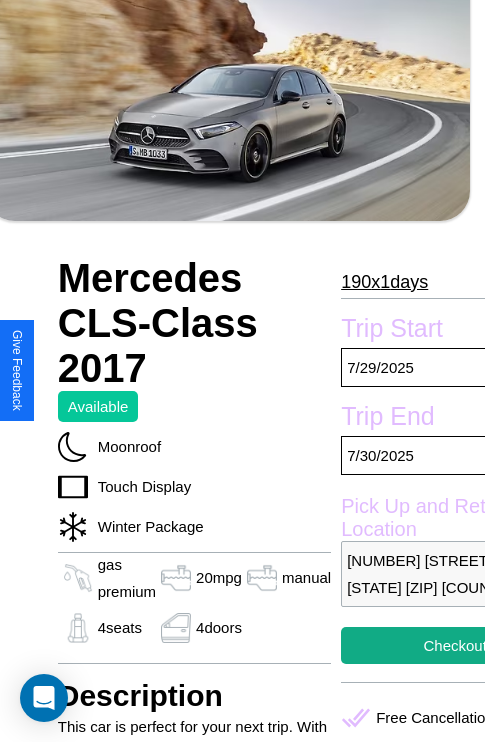 scroll, scrollTop: 618, scrollLeft: 71, axis: both 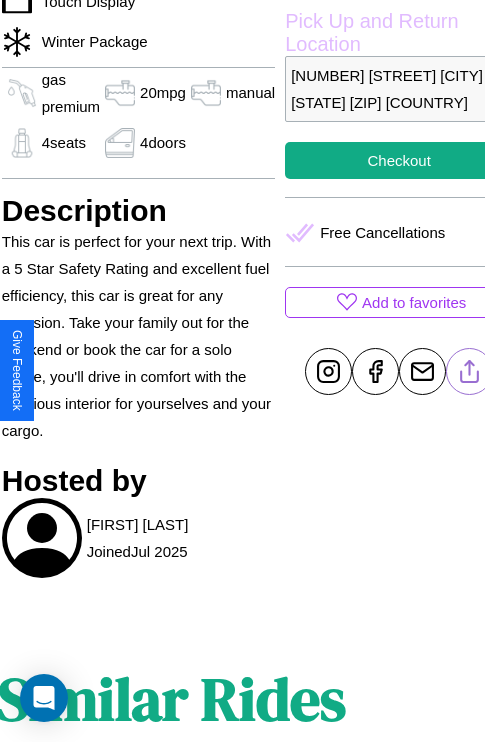 click 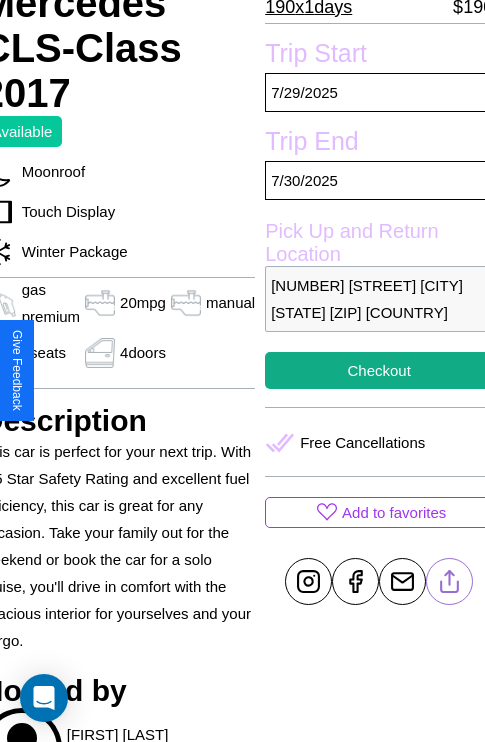 scroll, scrollTop: 407, scrollLeft: 91, axis: both 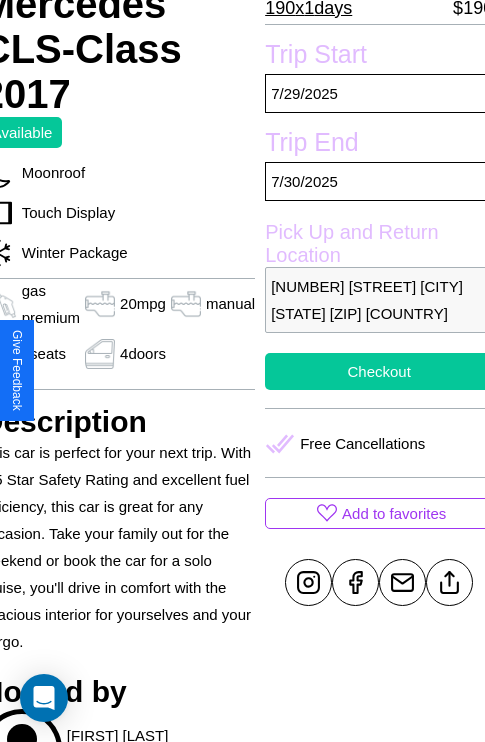 click on "Checkout" at bounding box center (379, 371) 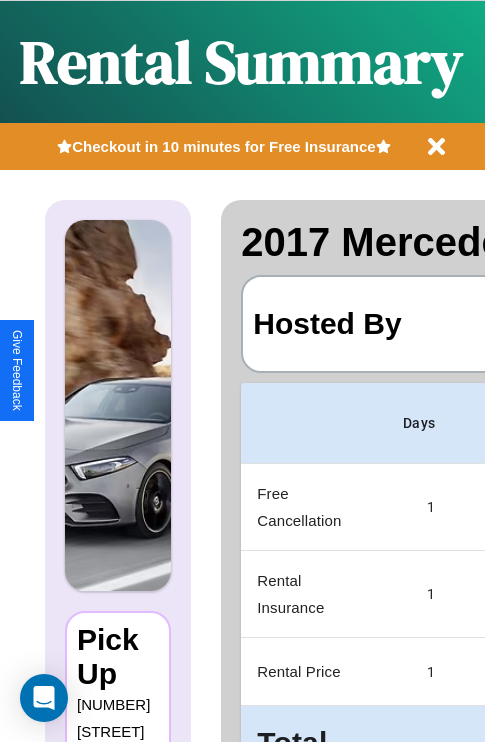 scroll, scrollTop: 0, scrollLeft: 378, axis: horizontal 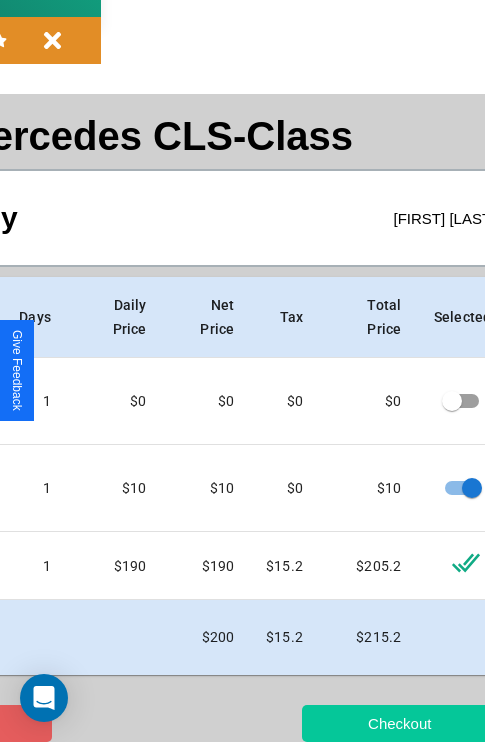 click on "Checkout" at bounding box center (399, 723) 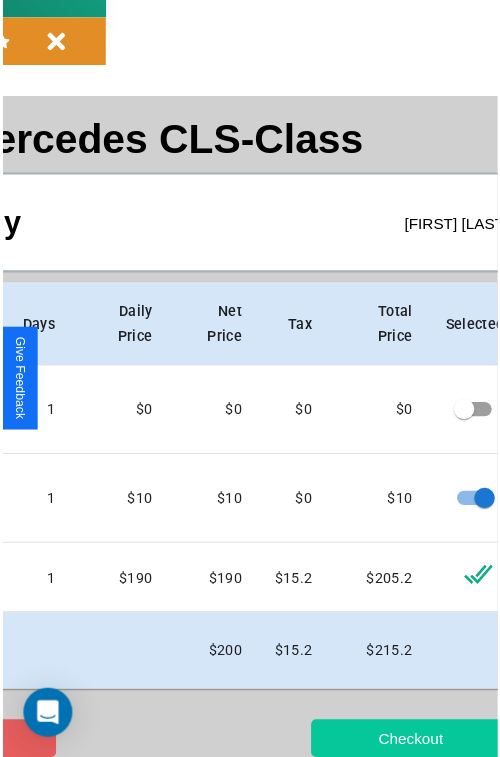 scroll, scrollTop: 0, scrollLeft: 0, axis: both 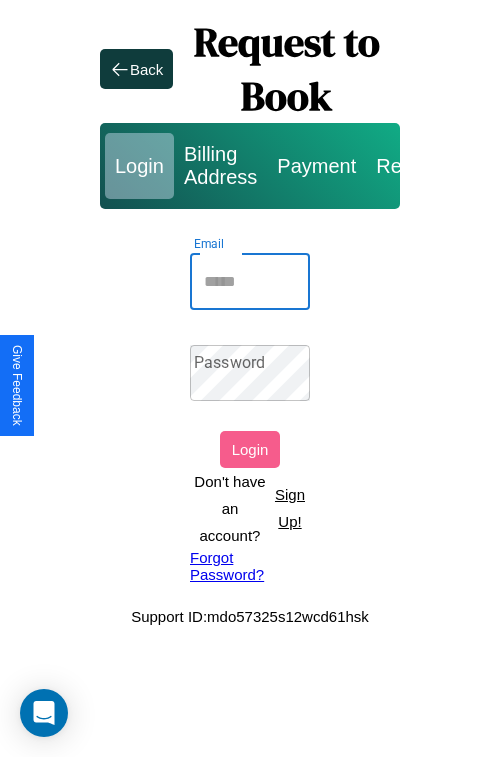 click on "Email" at bounding box center (250, 282) 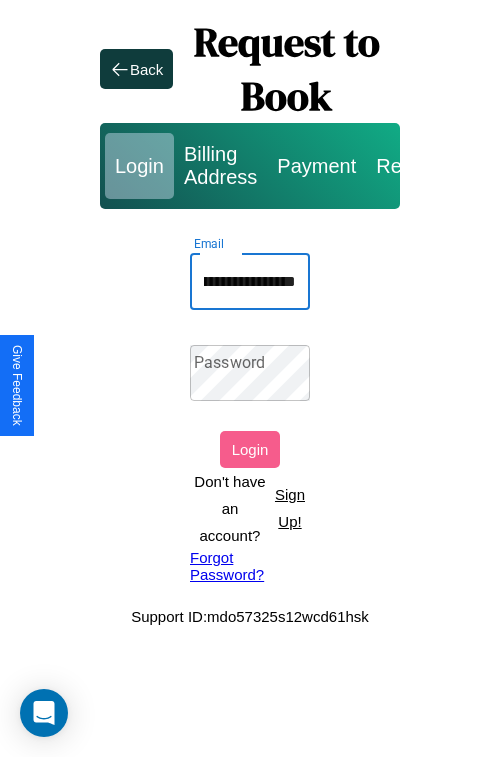 scroll, scrollTop: 0, scrollLeft: 116, axis: horizontal 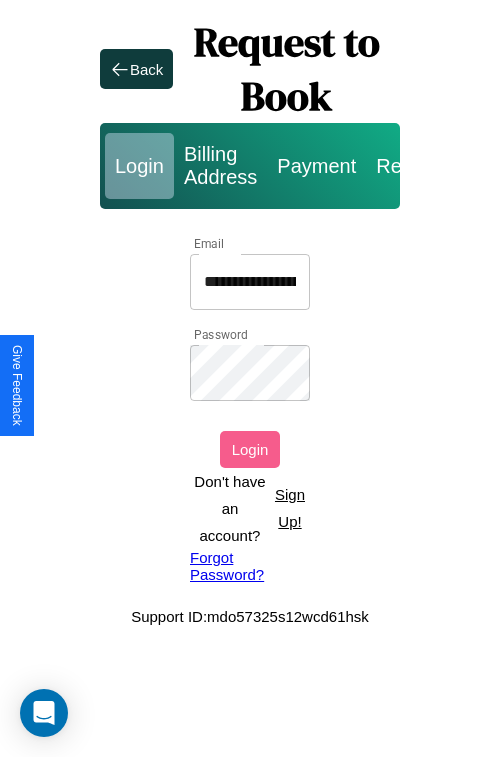 click on "Login" at bounding box center [250, 449] 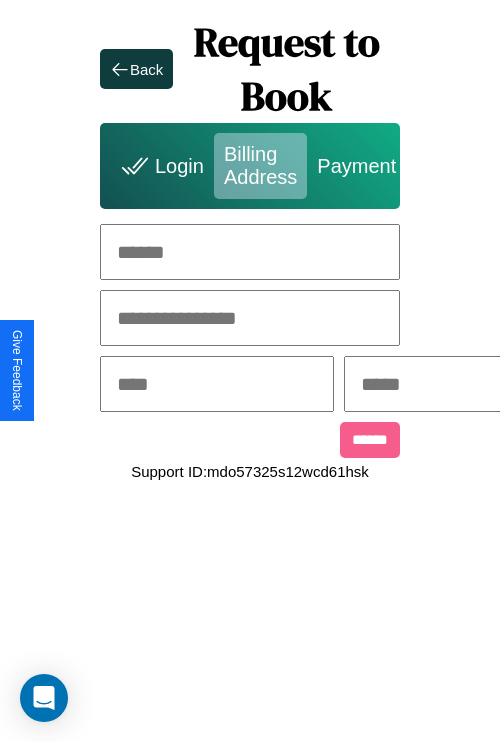click at bounding box center [250, 252] 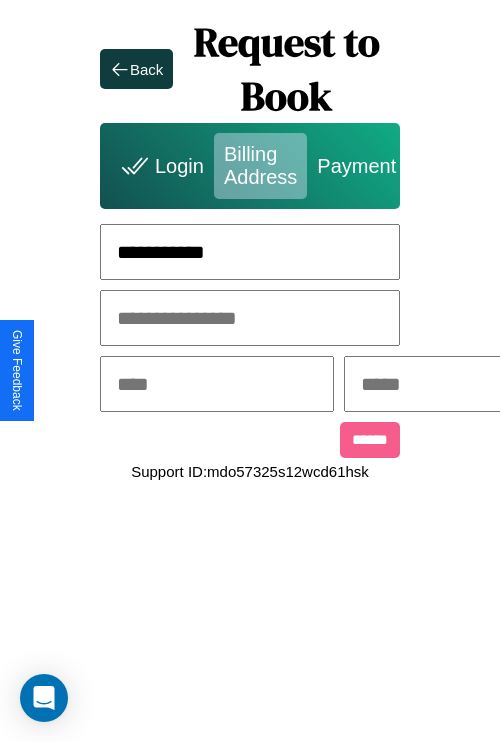 type on "**********" 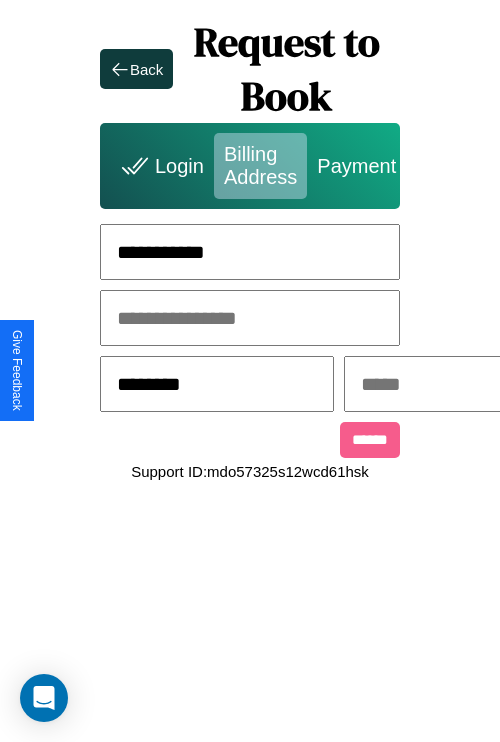 type on "********" 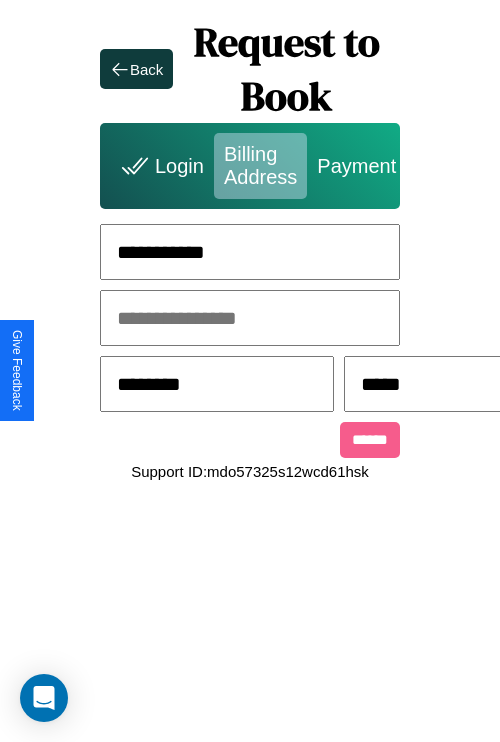 scroll, scrollTop: 0, scrollLeft: 517, axis: horizontal 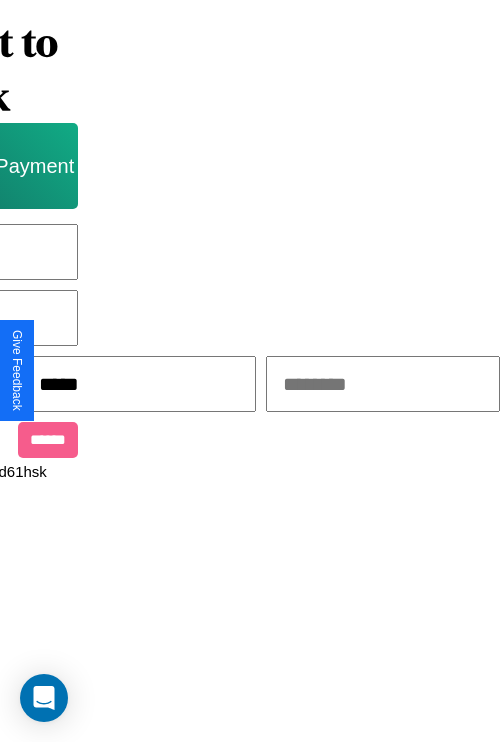 type on "*****" 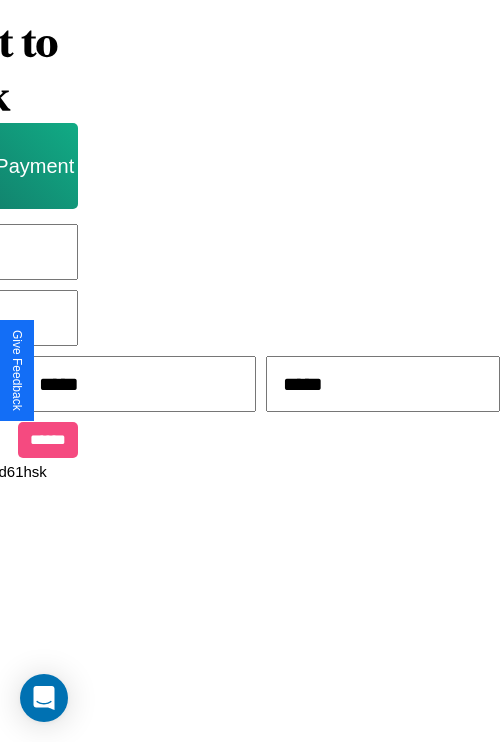 type on "*****" 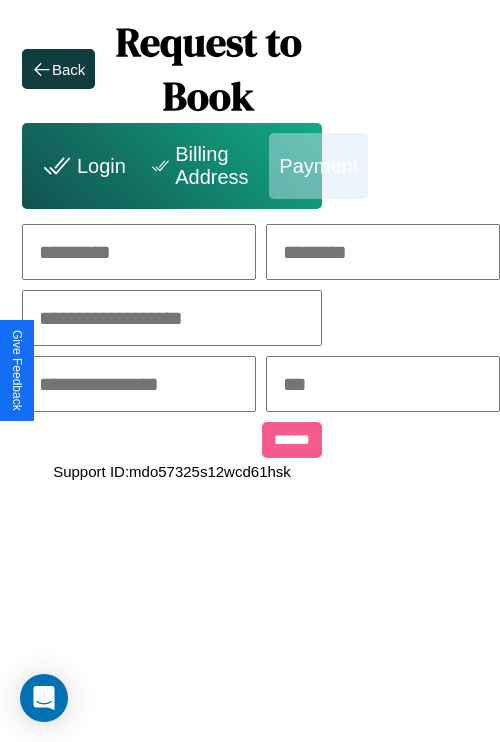 scroll, scrollTop: 0, scrollLeft: 208, axis: horizontal 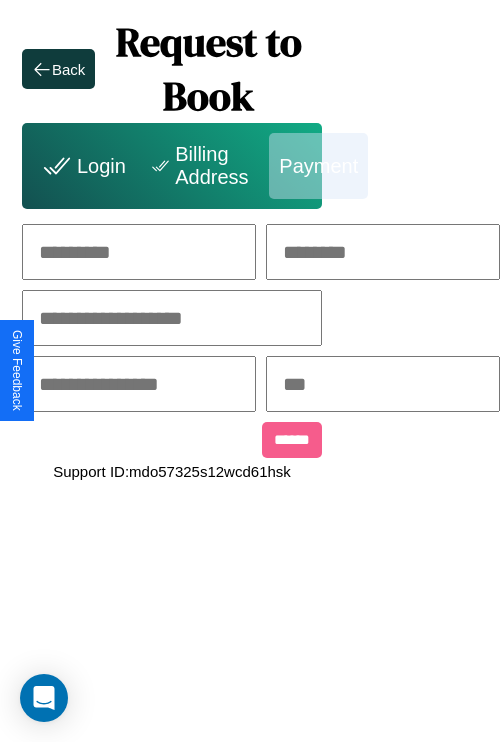 click at bounding box center (139, 252) 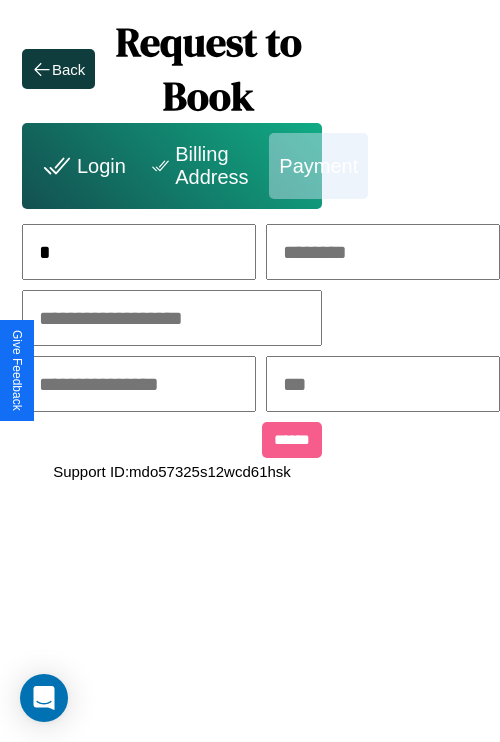 scroll, scrollTop: 0, scrollLeft: 127, axis: horizontal 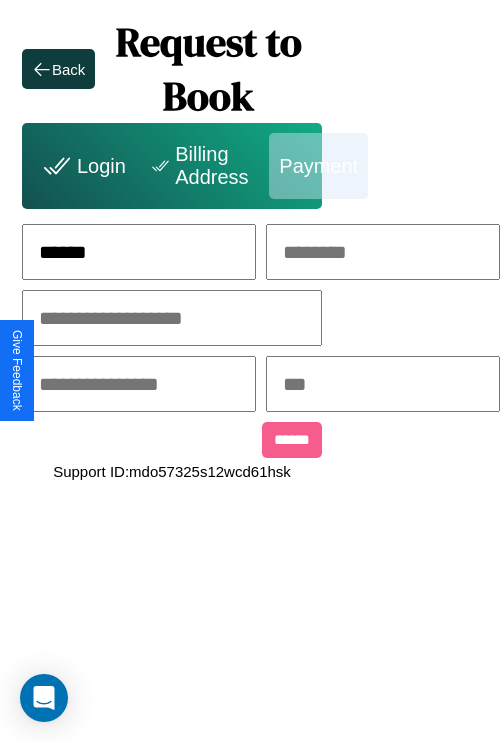 type on "******" 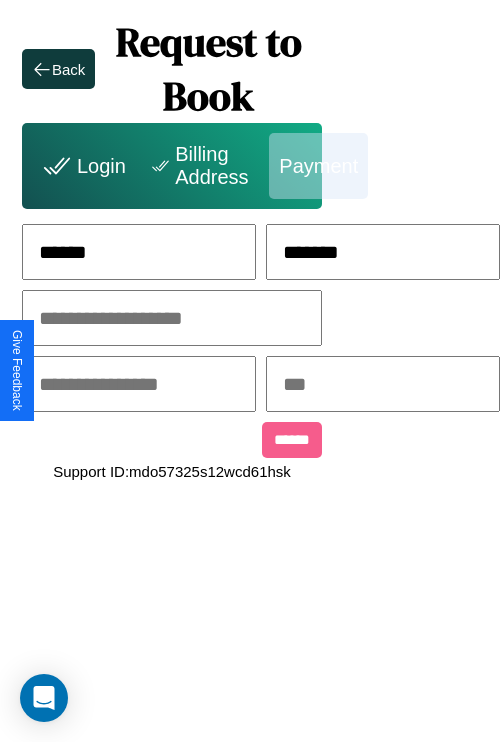 type on "*******" 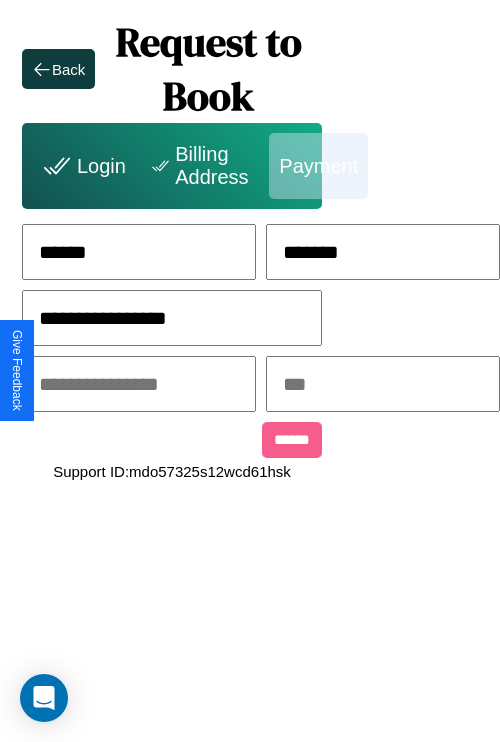 type on "**********" 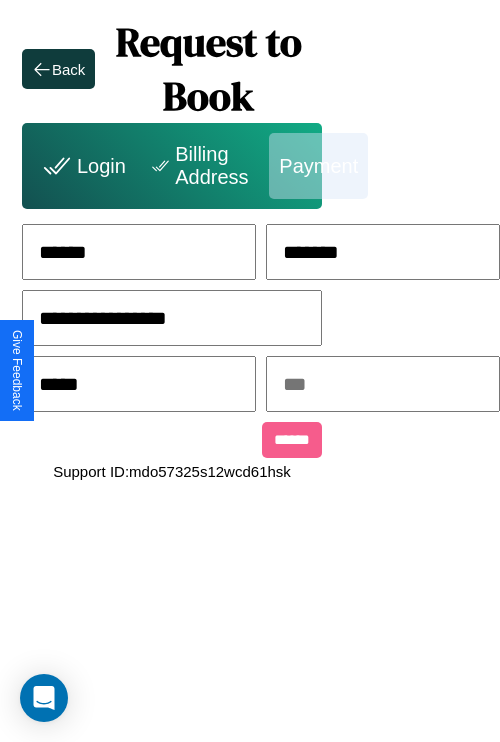 type on "*****" 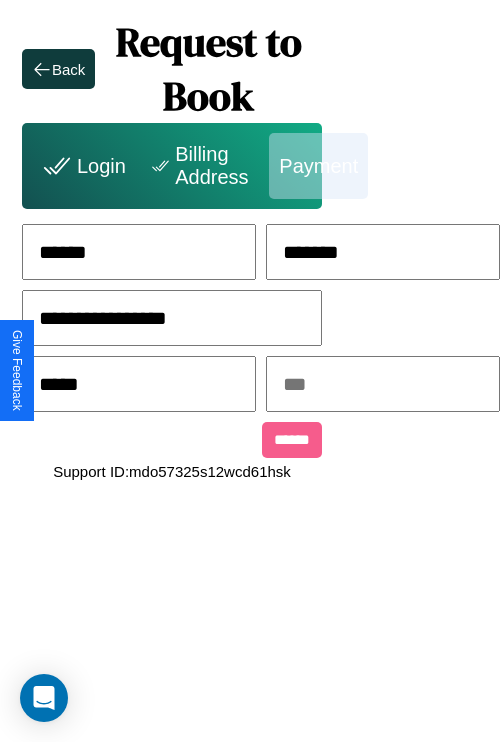 click at bounding box center [383, 384] 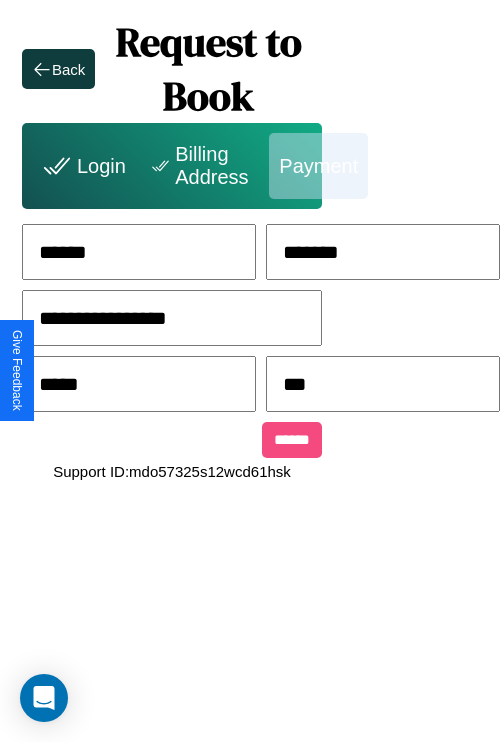 type on "***" 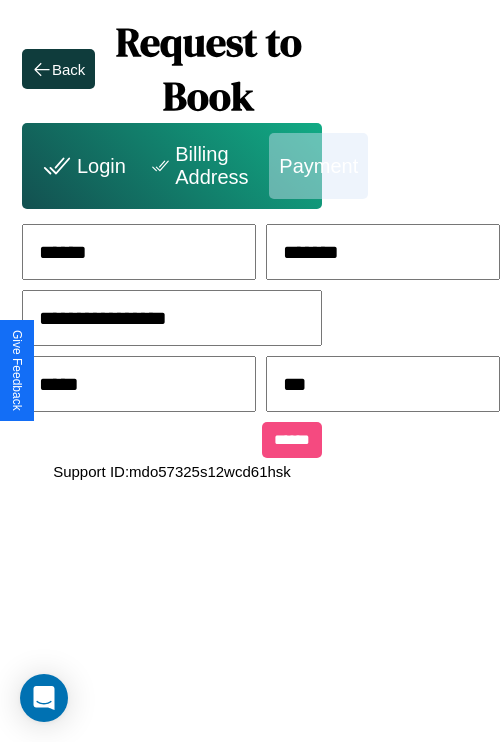 click on "******" at bounding box center (292, 440) 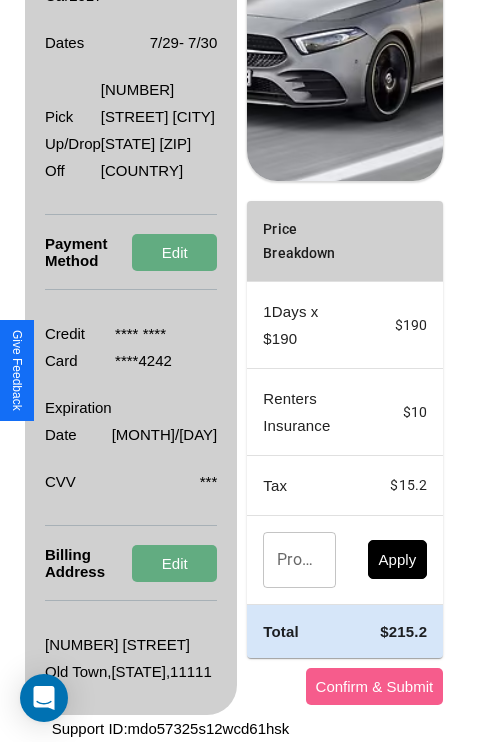 scroll, scrollTop: 509, scrollLeft: 72, axis: both 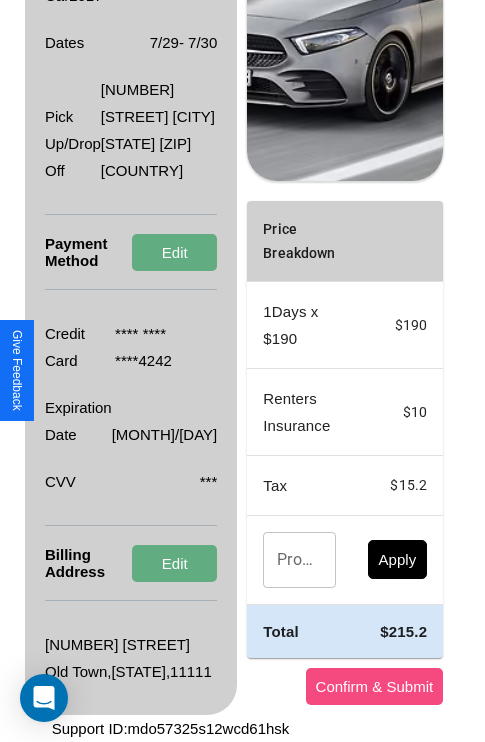 click on "Confirm & Submit" at bounding box center [375, 686] 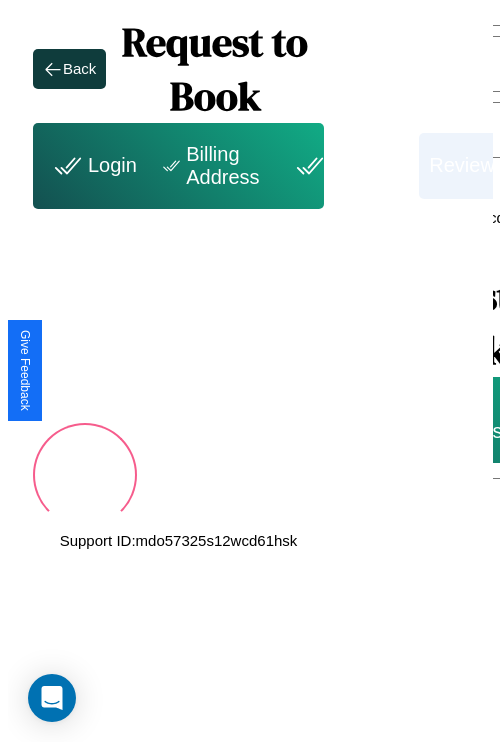 scroll, scrollTop: 0, scrollLeft: 72, axis: horizontal 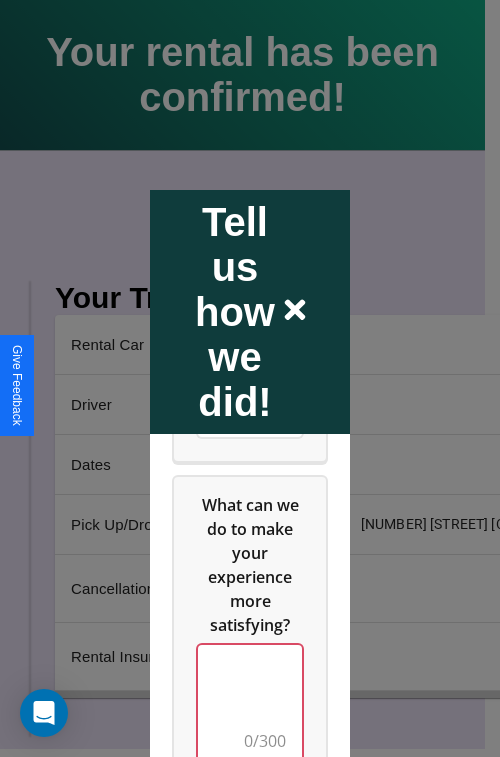 click at bounding box center [250, 704] 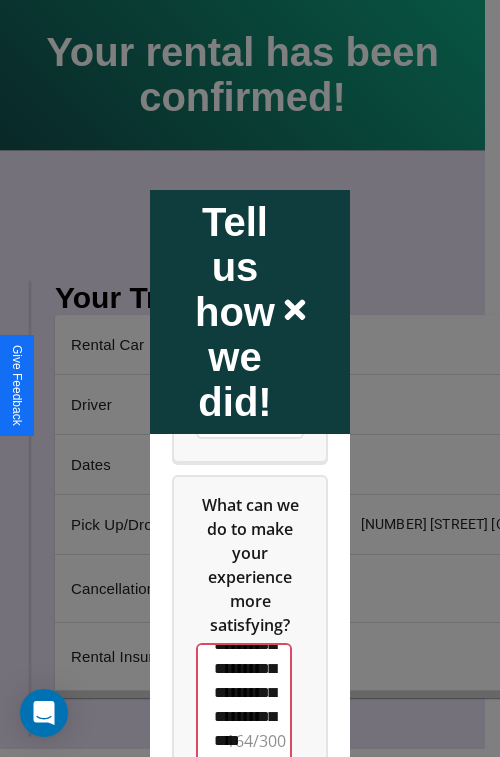 scroll, scrollTop: 708, scrollLeft: 0, axis: vertical 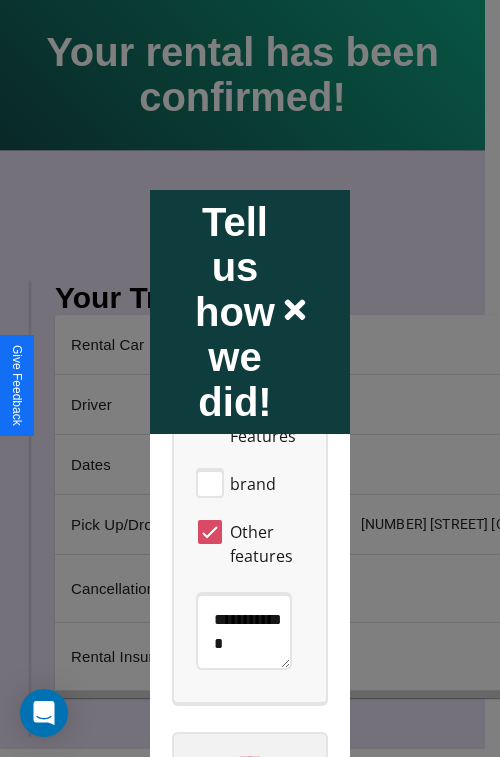 type on "**********" 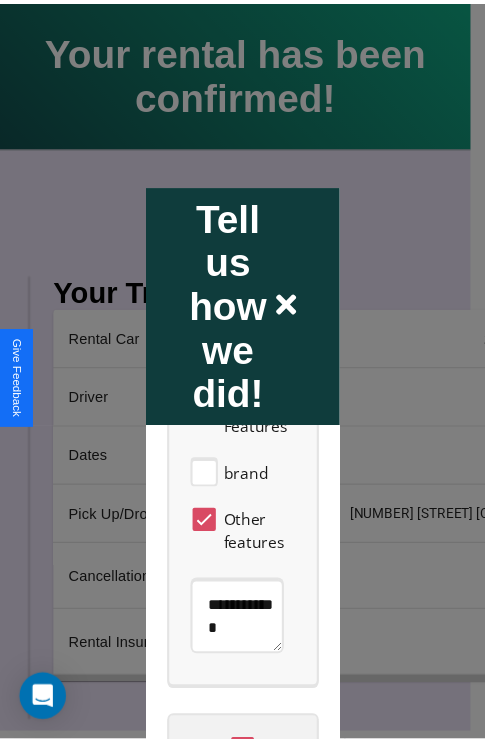 scroll, scrollTop: 0, scrollLeft: 0, axis: both 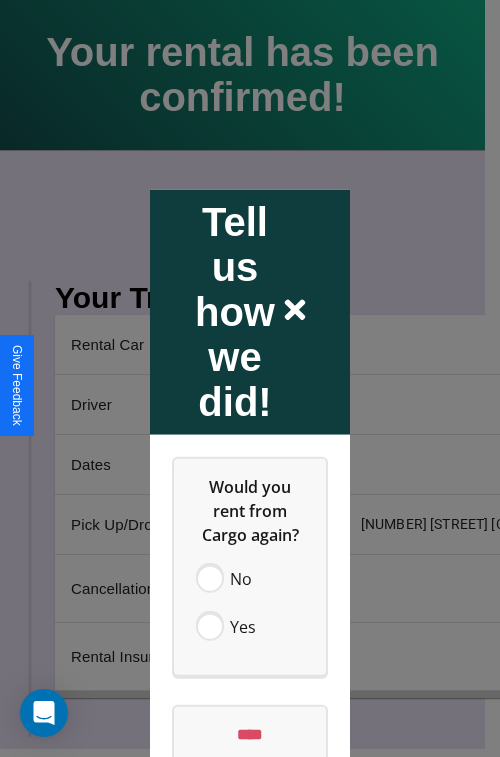 click at bounding box center [250, 378] 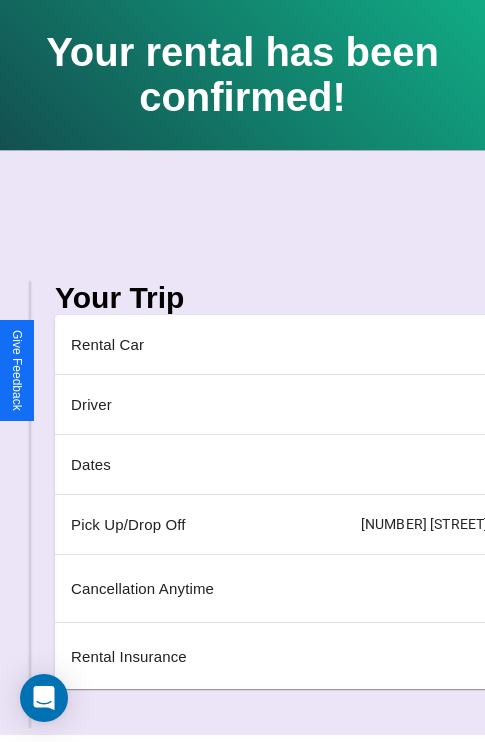 scroll, scrollTop: 0, scrollLeft: 235, axis: horizontal 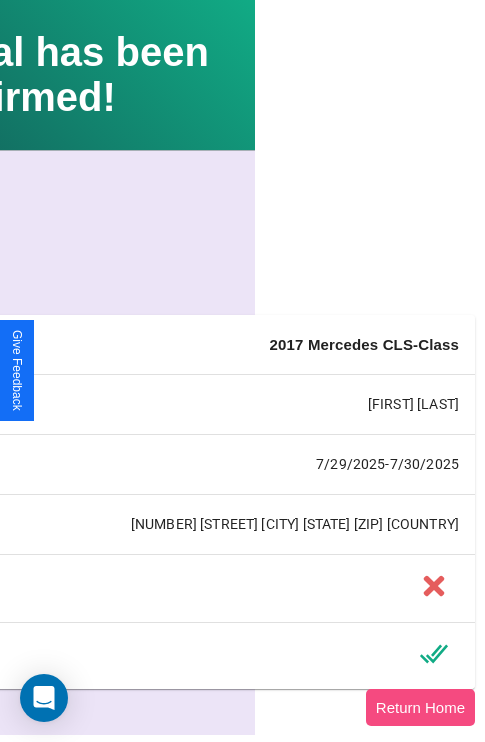 click on "Return Home" at bounding box center (420, 707) 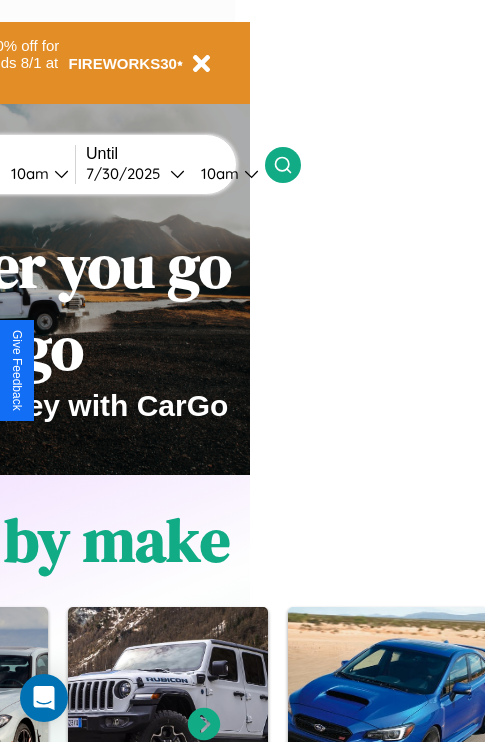 scroll, scrollTop: 0, scrollLeft: 0, axis: both 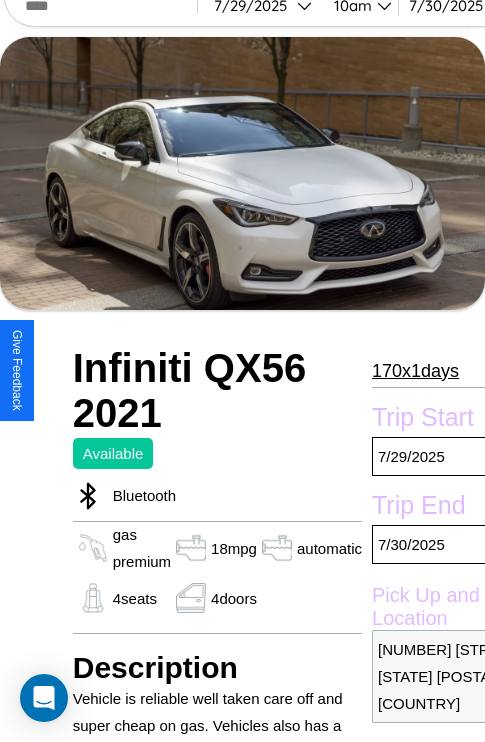 click on "170  x  1  days" at bounding box center (415, 371) 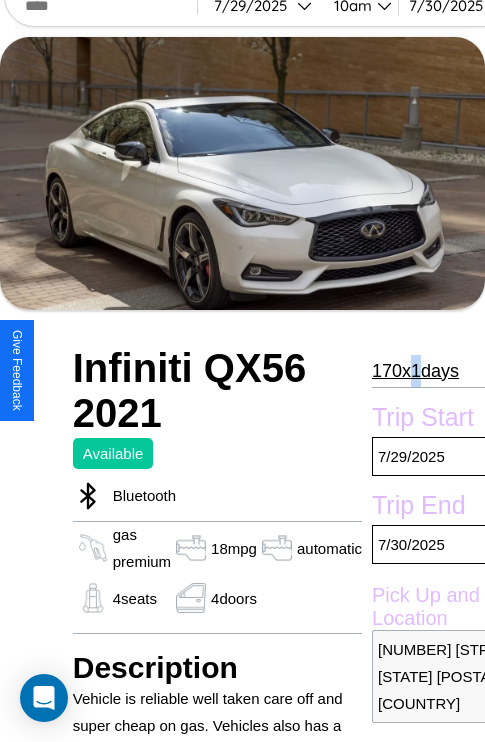 click on "170  x  1  days" at bounding box center [415, 371] 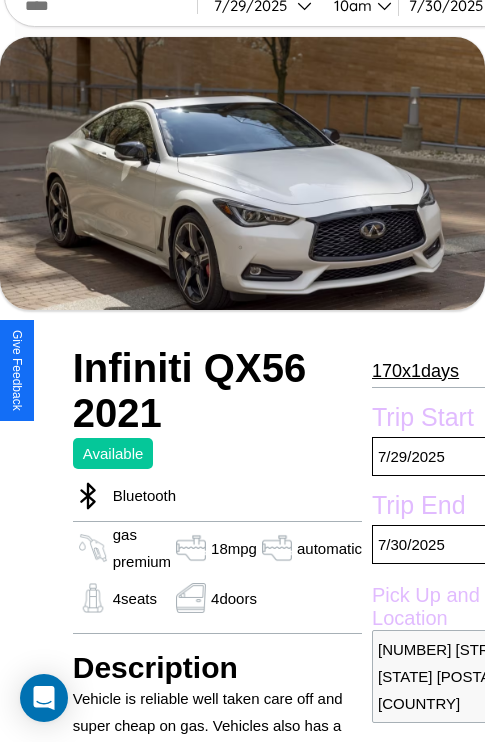 click on "170  x  1  days" at bounding box center (415, 371) 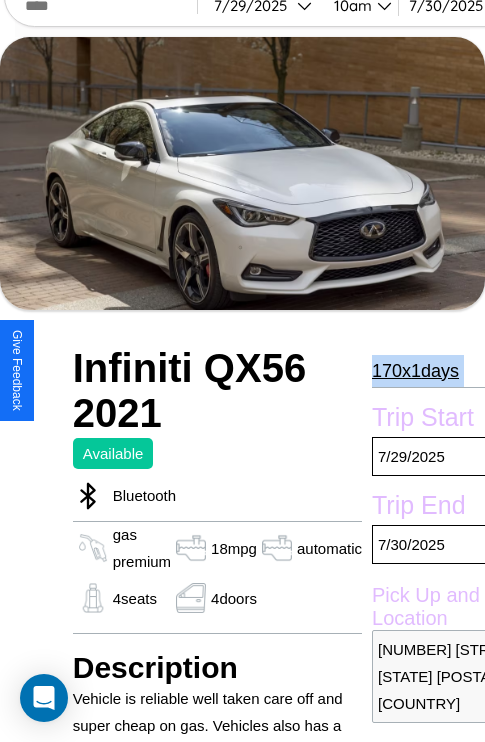 click on "170  x  1  days" at bounding box center (415, 371) 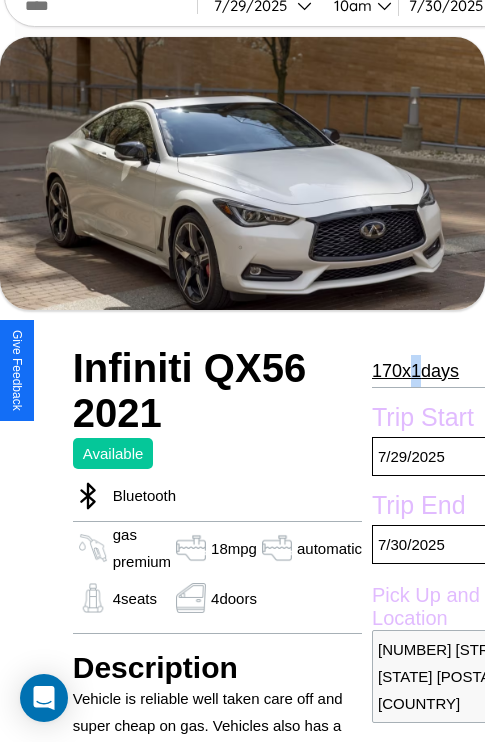 click on "170  x  1  days" at bounding box center [415, 371] 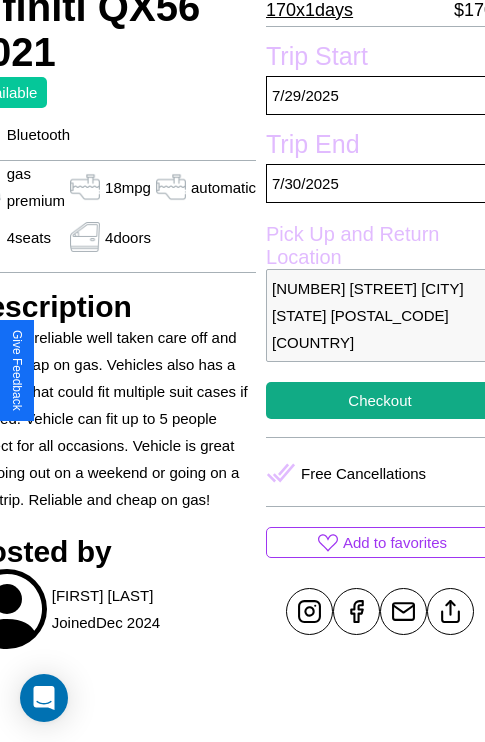 scroll, scrollTop: 408, scrollLeft: 107, axis: both 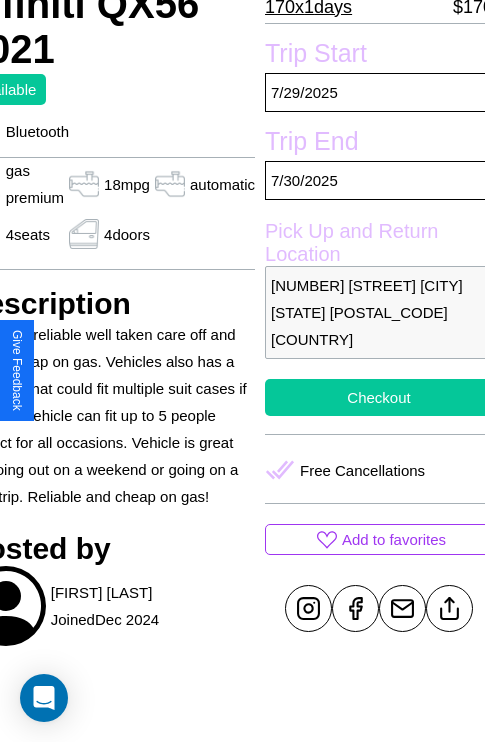 click on "Checkout" at bounding box center [379, 397] 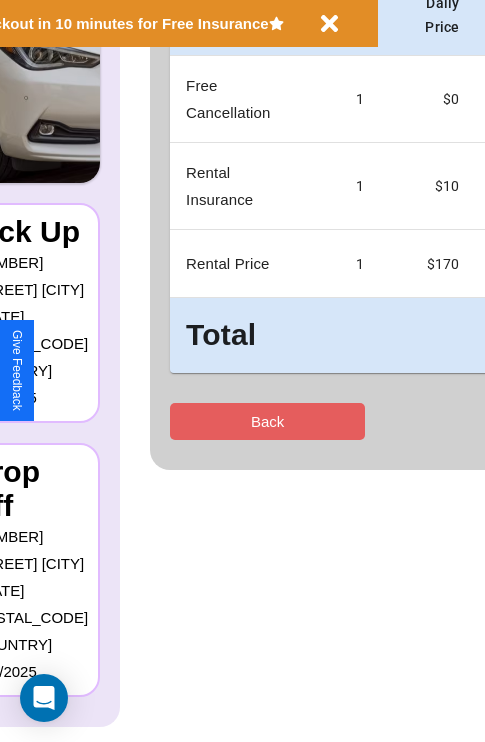scroll, scrollTop: 0, scrollLeft: 0, axis: both 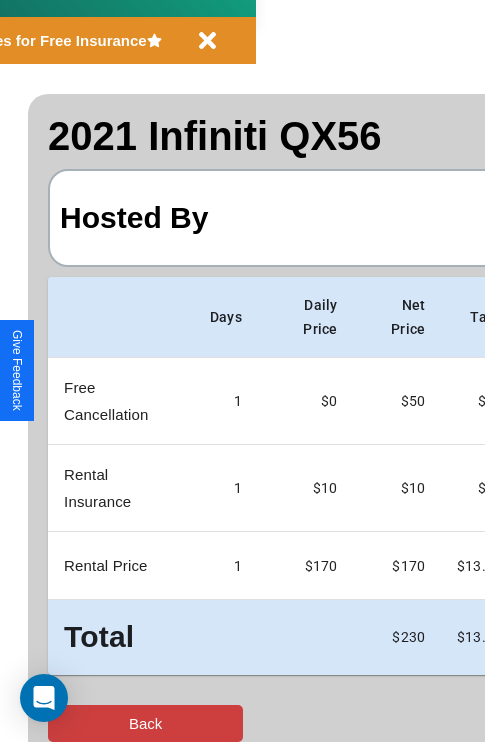 click on "Back" at bounding box center [145, 723] 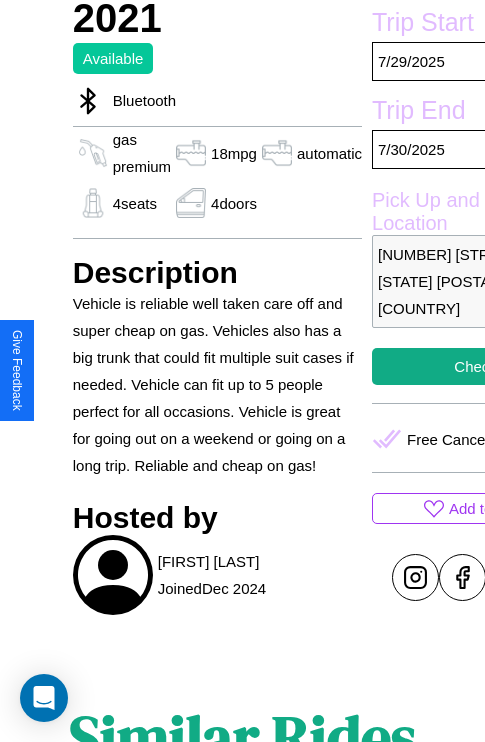 scroll, scrollTop: 778, scrollLeft: 0, axis: vertical 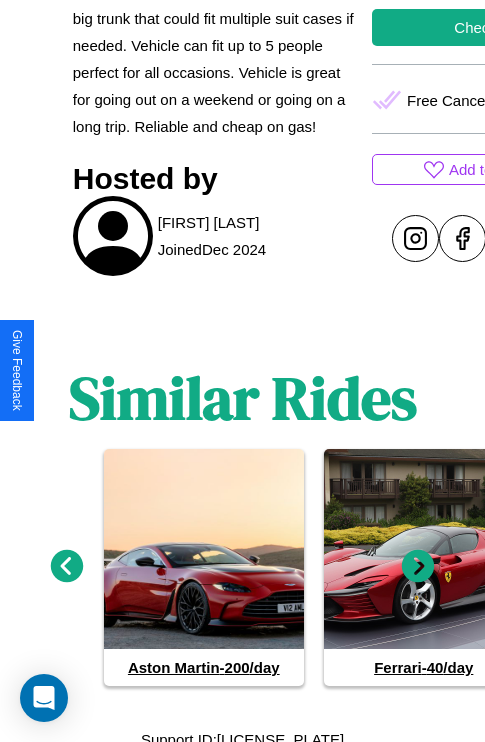 click 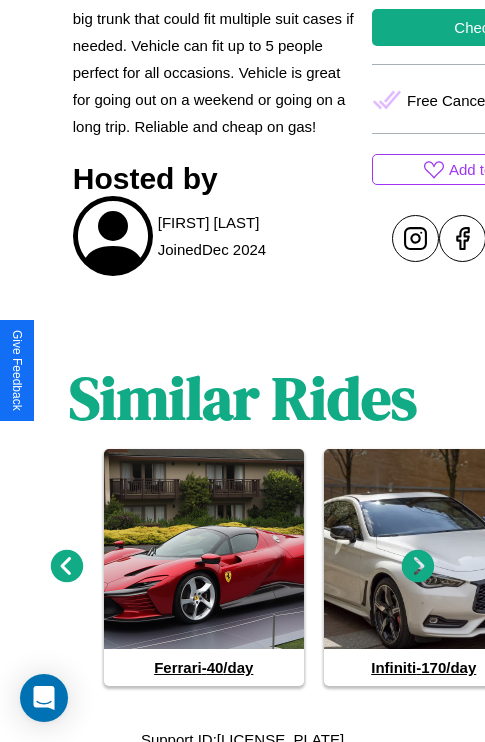 click 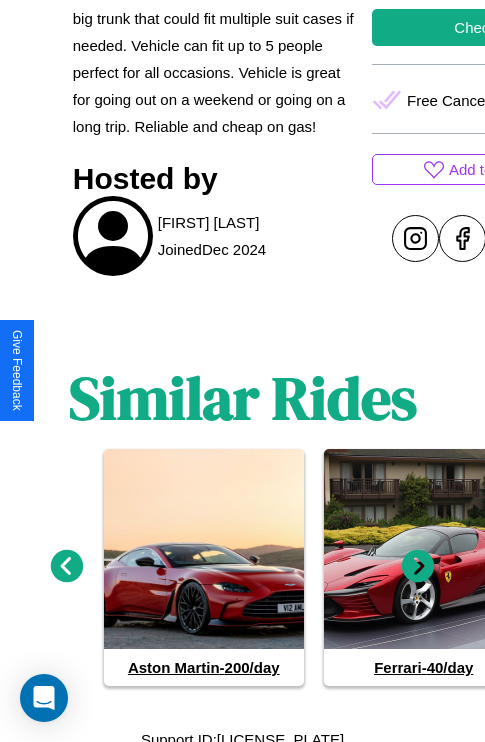 click 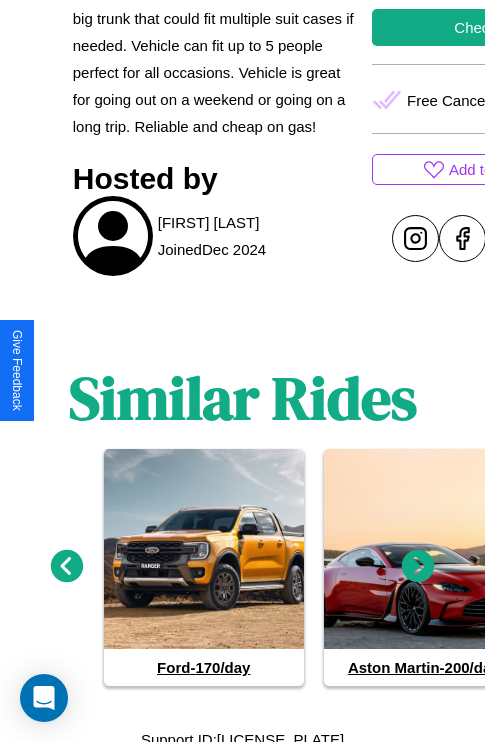 scroll, scrollTop: 619, scrollLeft: 87, axis: both 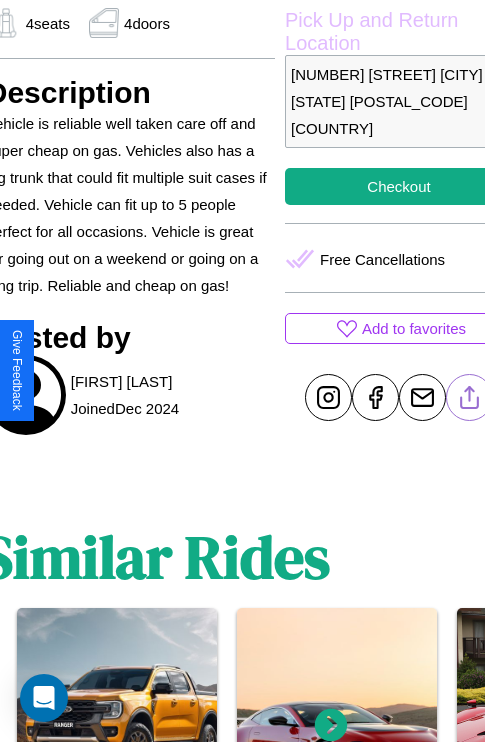 click 